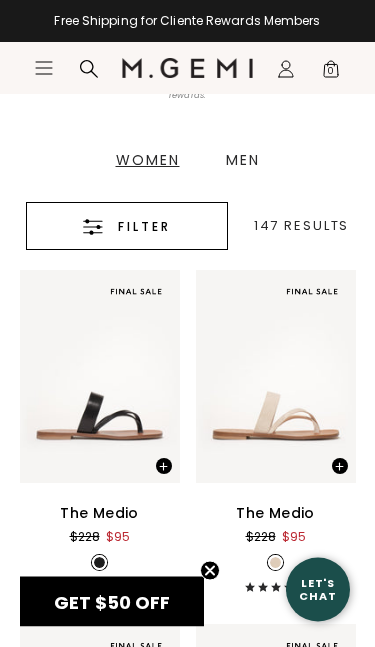 scroll, scrollTop: 331, scrollLeft: 0, axis: vertical 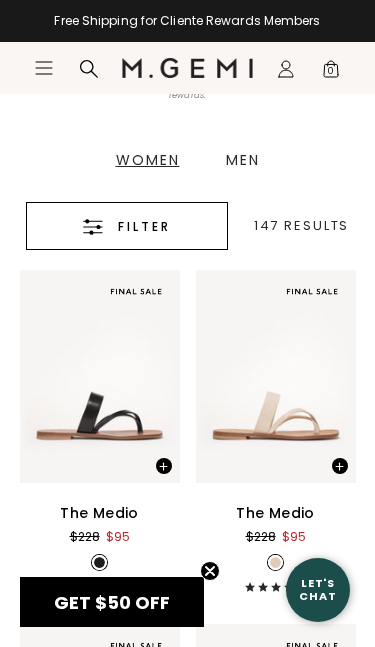 click 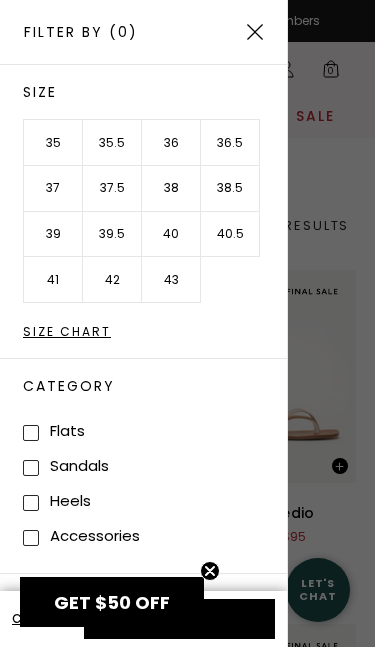 click on "39" at bounding box center [53, 235] 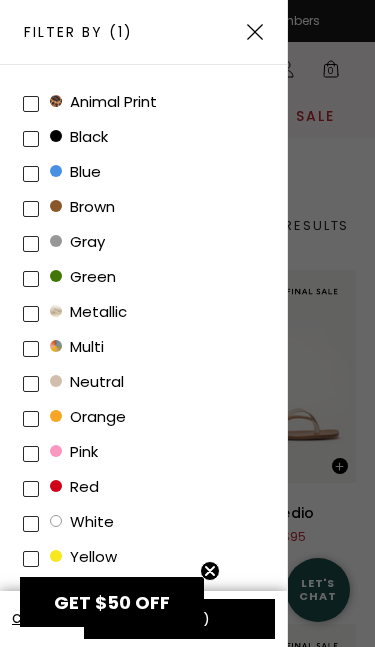 scroll, scrollTop: 544, scrollLeft: 0, axis: vertical 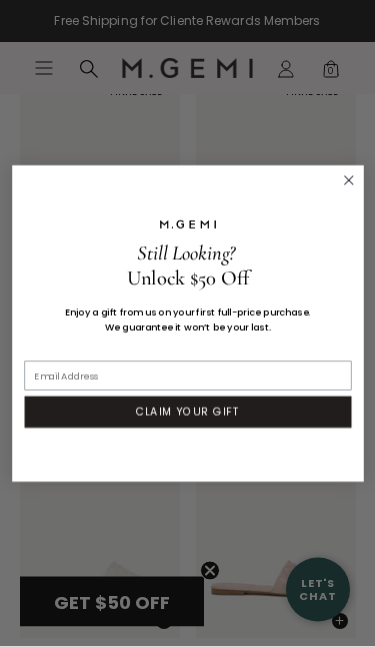 click 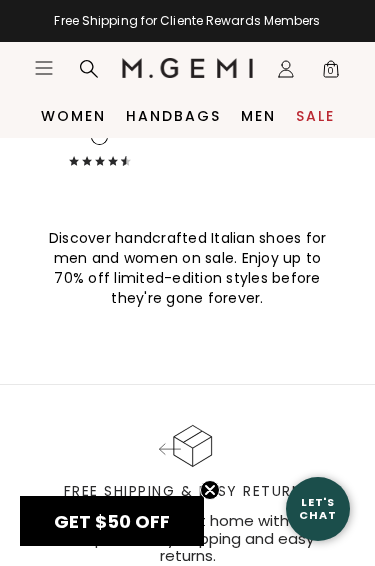 scroll, scrollTop: 17232, scrollLeft: 0, axis: vertical 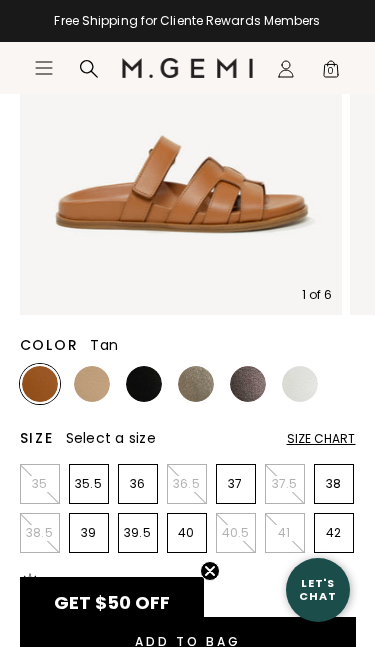 click at bounding box center [144, 384] 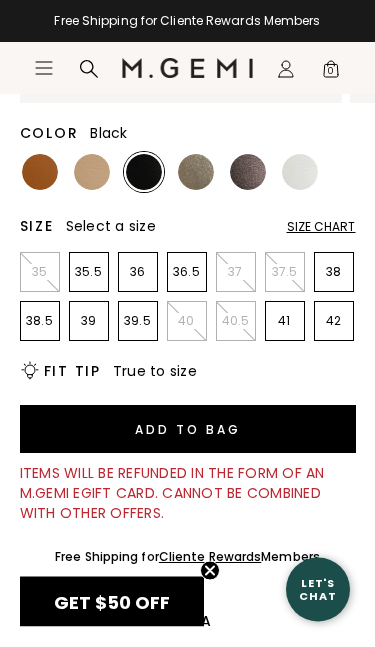 scroll, scrollTop: 510, scrollLeft: 0, axis: vertical 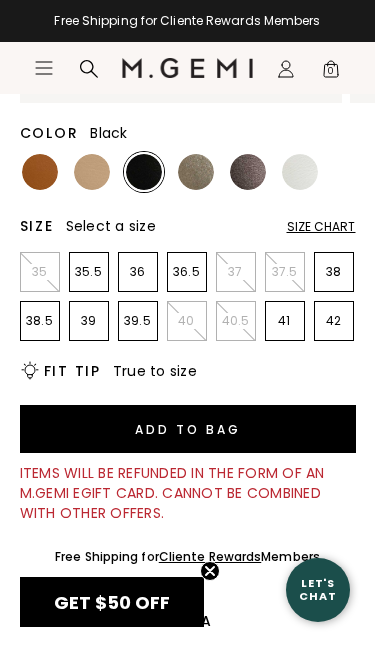 click at bounding box center [248, 172] 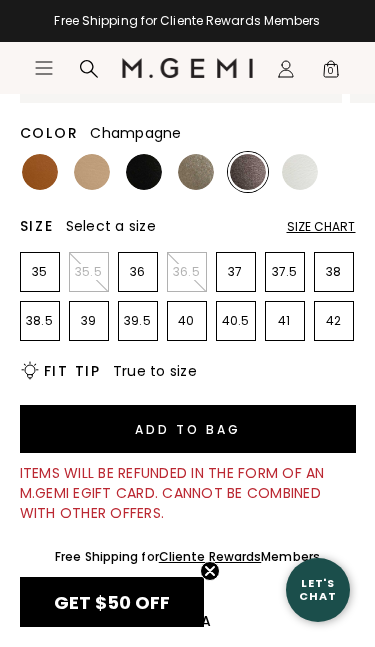 click at bounding box center [196, 172] 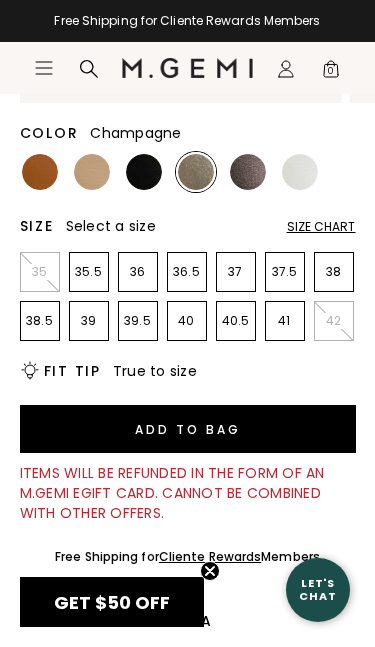 click at bounding box center (248, 172) 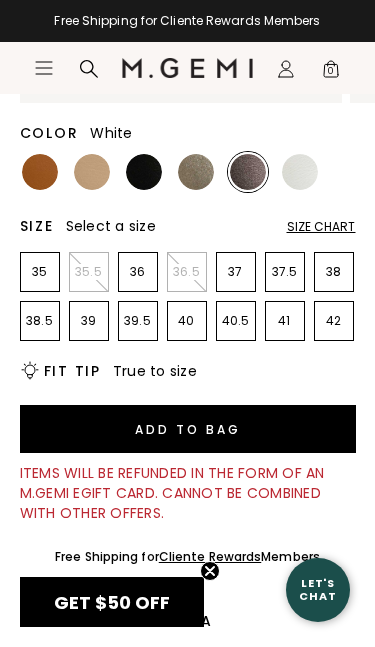 click at bounding box center (300, 172) 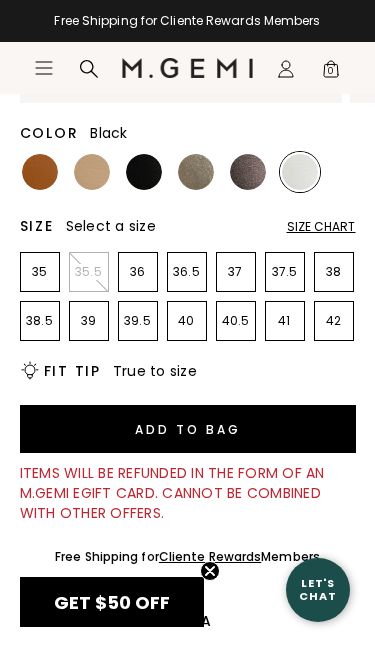 click at bounding box center [144, 172] 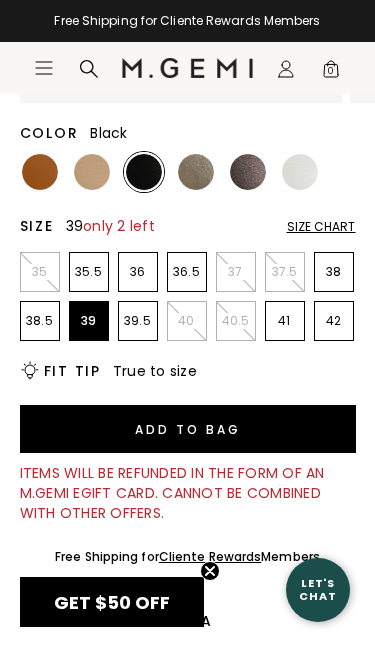 click on "39" at bounding box center [89, 321] 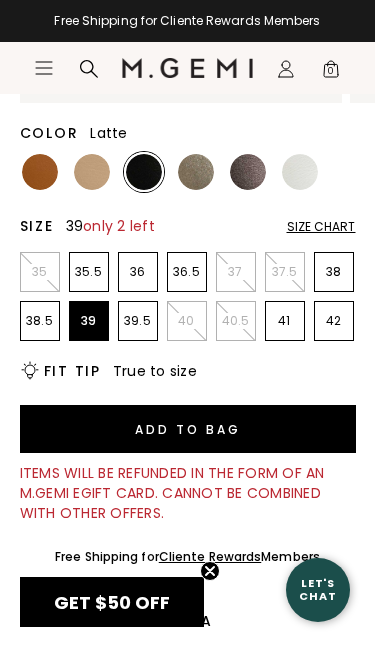click at bounding box center [92, 172] 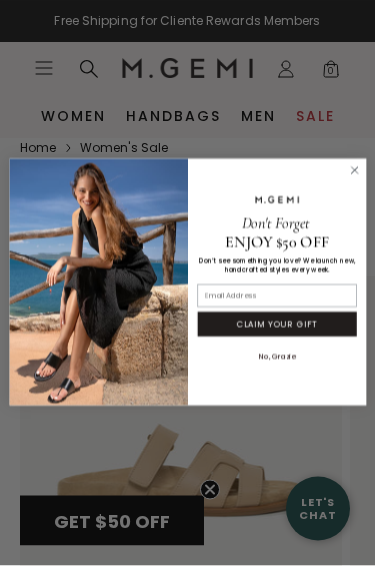 scroll, scrollTop: 0, scrollLeft: 0, axis: both 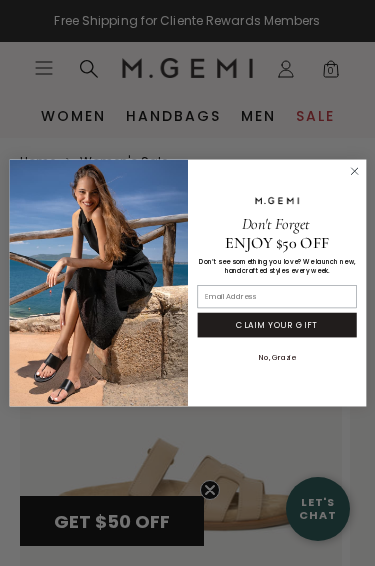 click 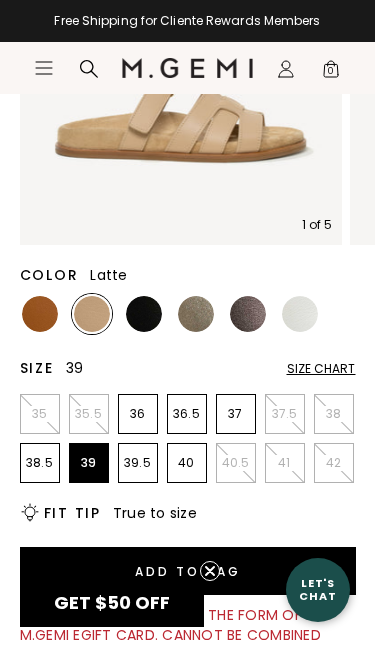scroll, scrollTop: 371, scrollLeft: 0, axis: vertical 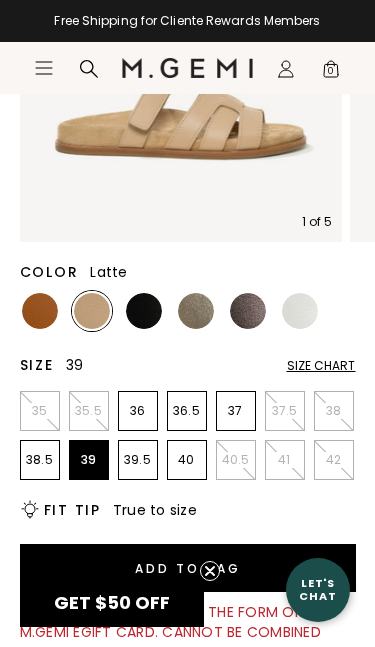 click at bounding box center [144, 311] 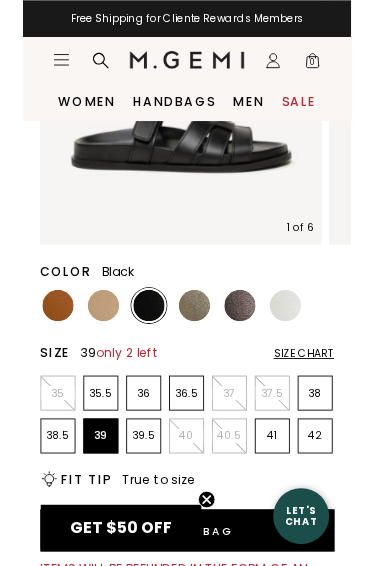 scroll, scrollTop: 332, scrollLeft: 0, axis: vertical 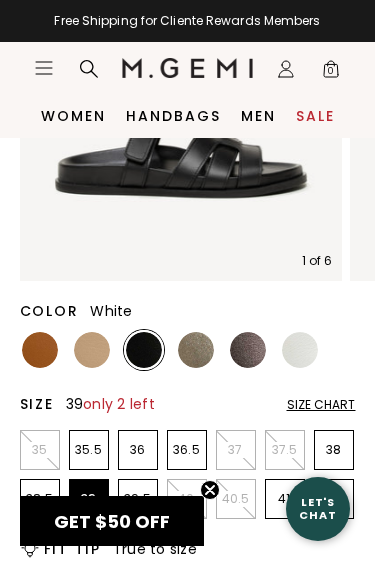 click at bounding box center [300, 350] 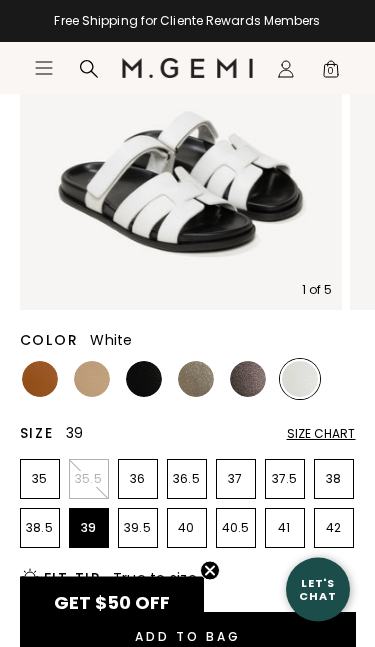 scroll, scrollTop: 303, scrollLeft: 0, axis: vertical 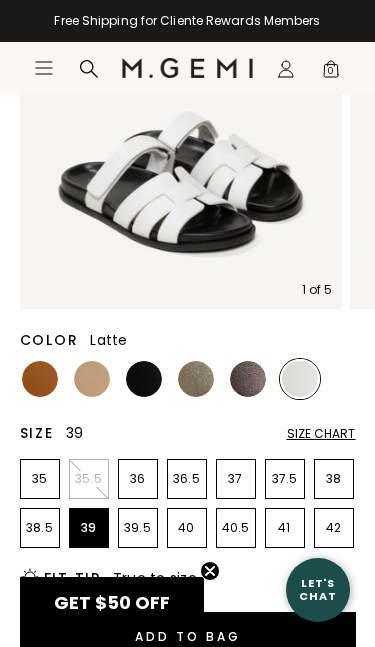 click at bounding box center (92, 379) 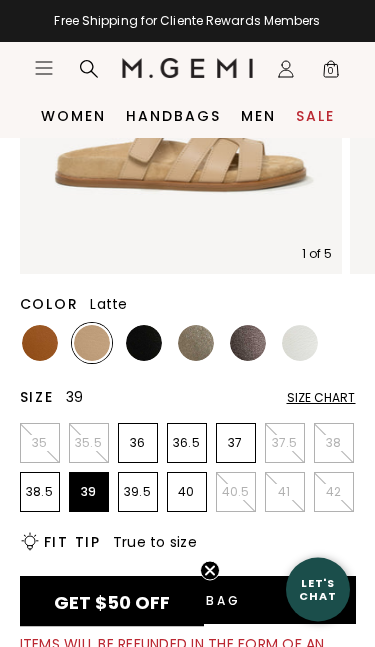 scroll, scrollTop: 339, scrollLeft: 0, axis: vertical 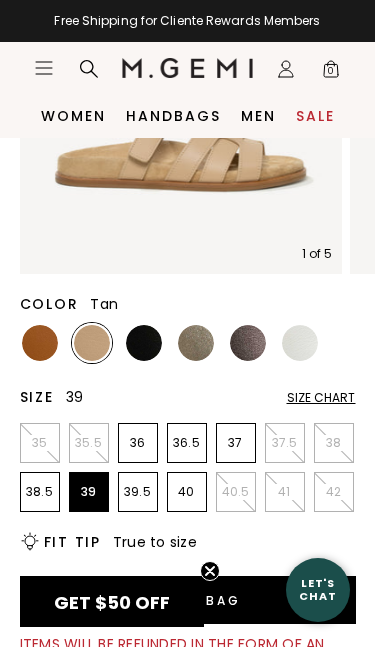 click at bounding box center [40, 343] 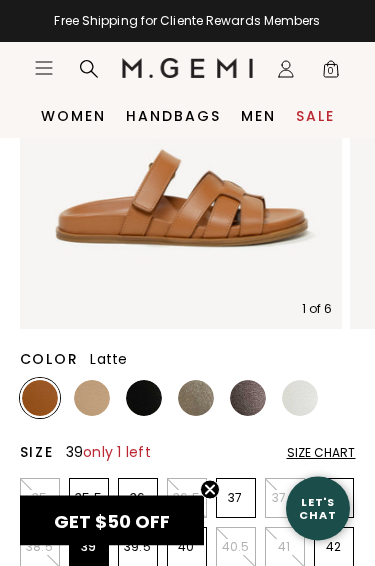 scroll, scrollTop: 284, scrollLeft: 0, axis: vertical 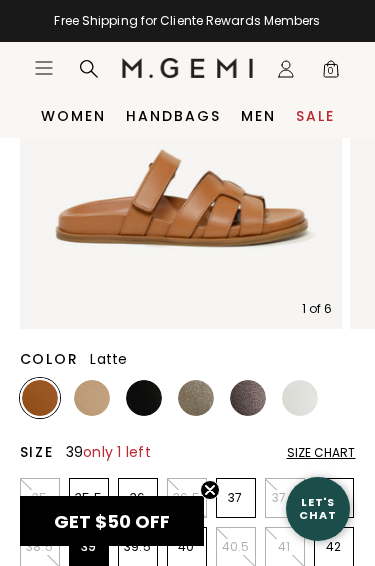 click at bounding box center (92, 398) 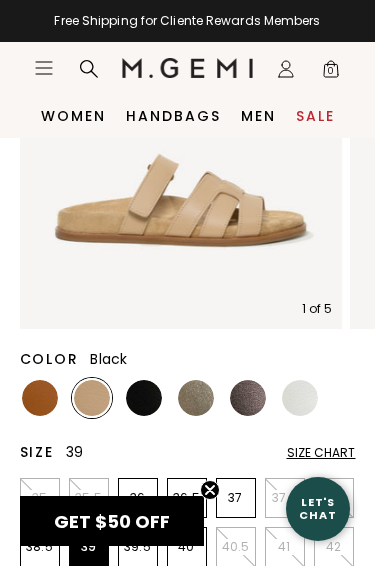 click at bounding box center [144, 398] 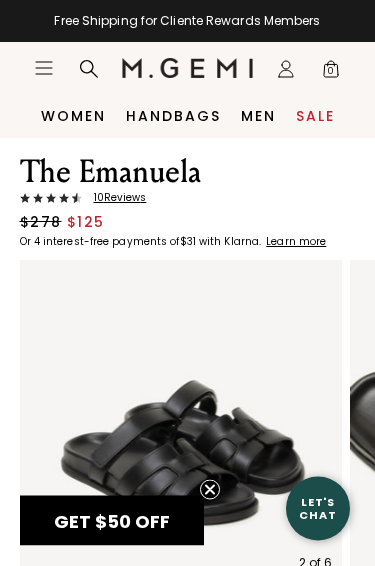 scroll, scrollTop: 0, scrollLeft: 0, axis: both 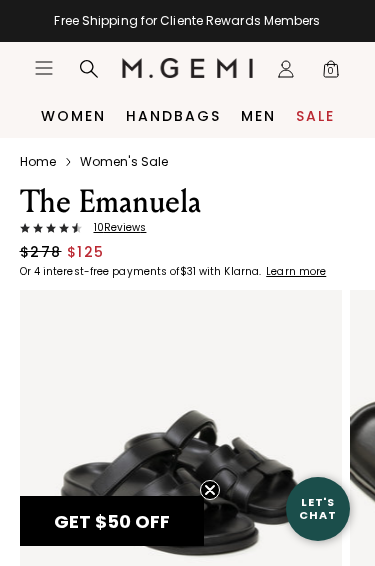 click on "10  Review s" at bounding box center [114, 228] 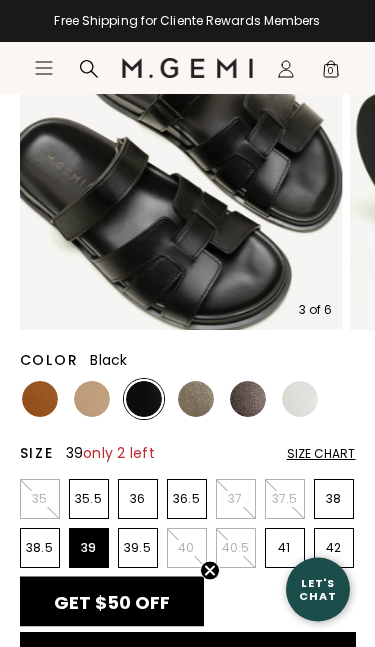 scroll, scrollTop: 283, scrollLeft: 0, axis: vertical 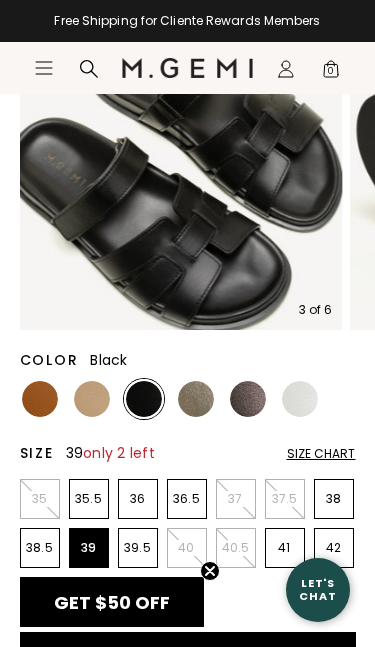 click at bounding box center (92, 399) 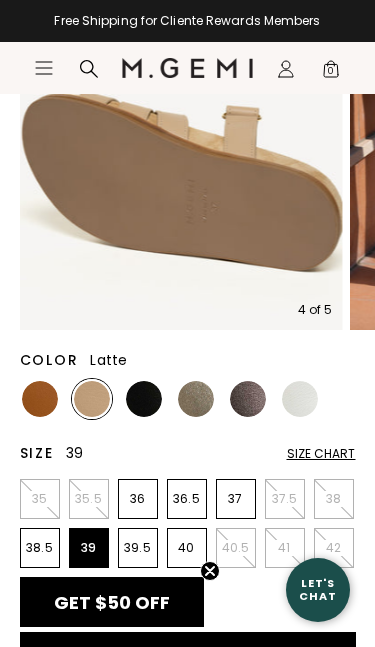 click at bounding box center (40, 399) 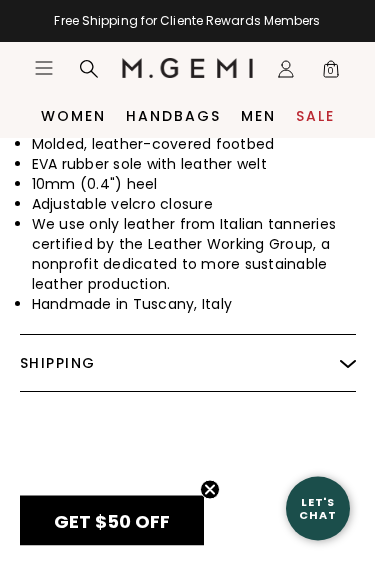 scroll, scrollTop: 1208, scrollLeft: 0, axis: vertical 